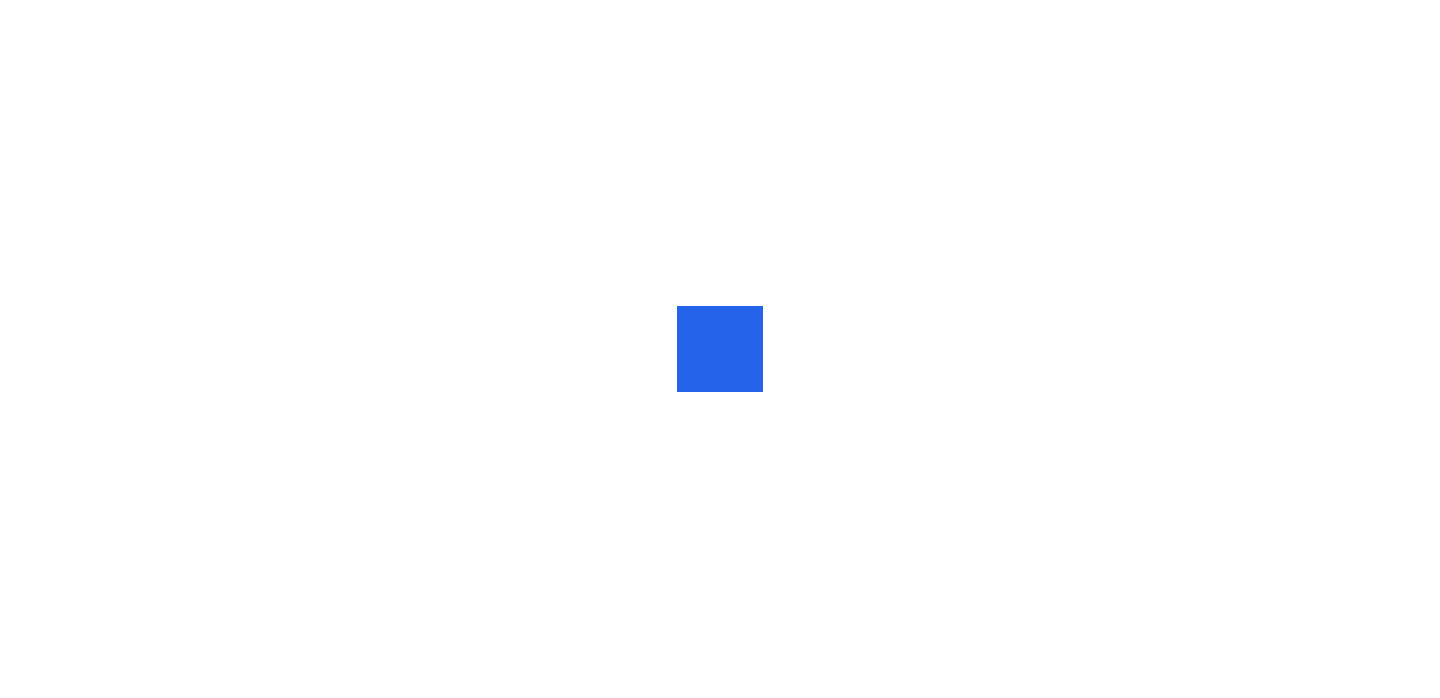scroll, scrollTop: 0, scrollLeft: 0, axis: both 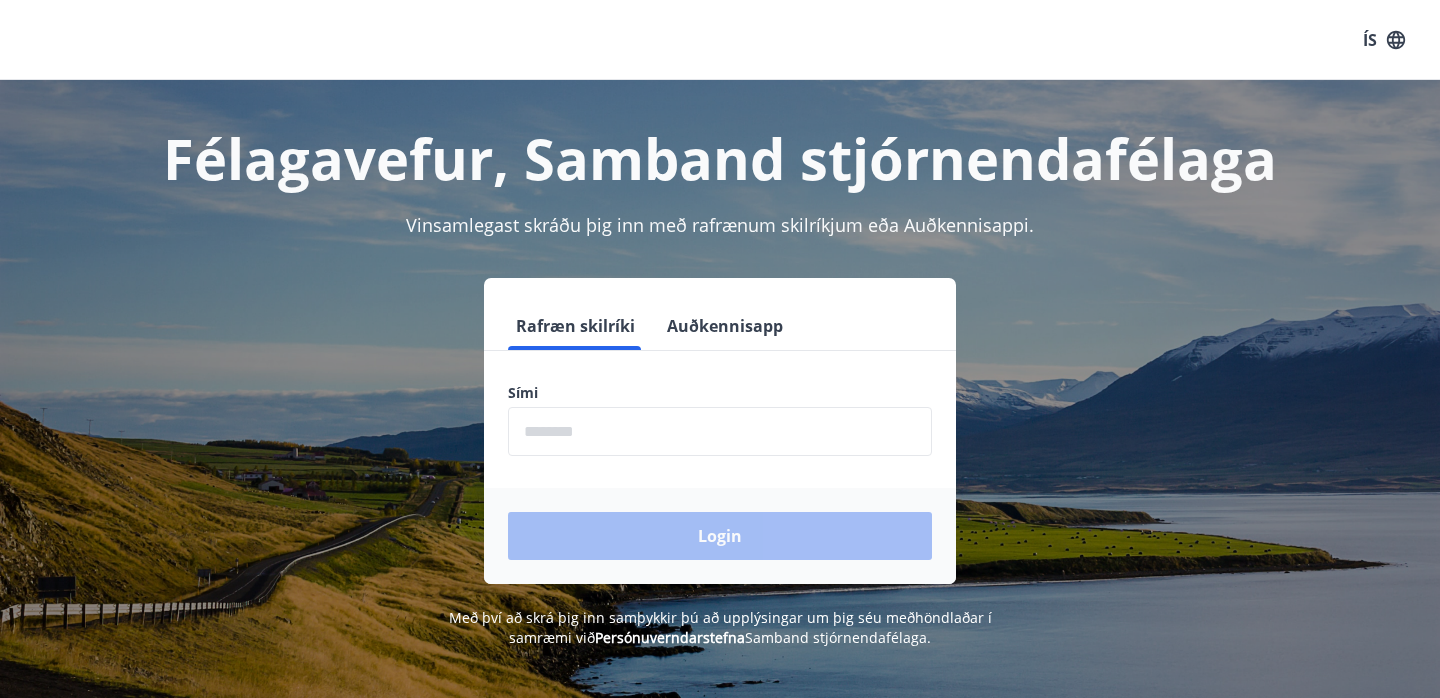 click at bounding box center [720, 431] 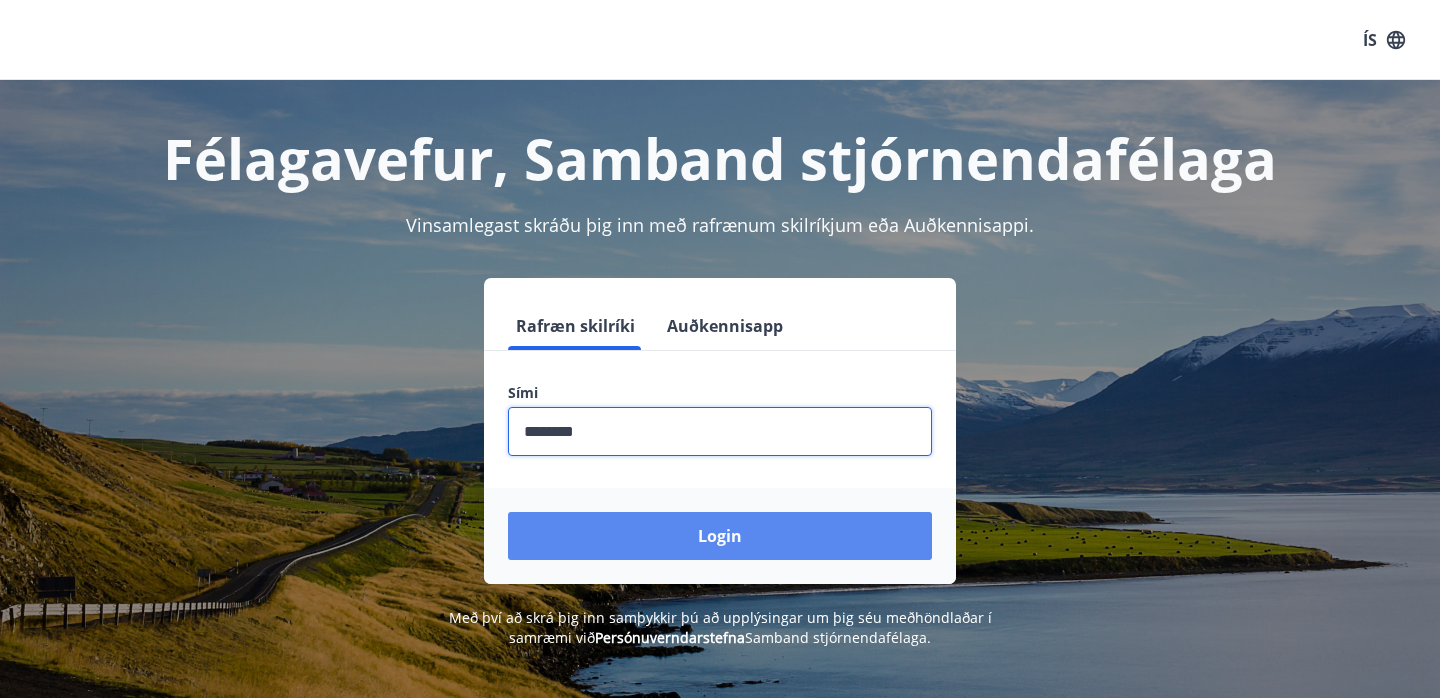 type on "********" 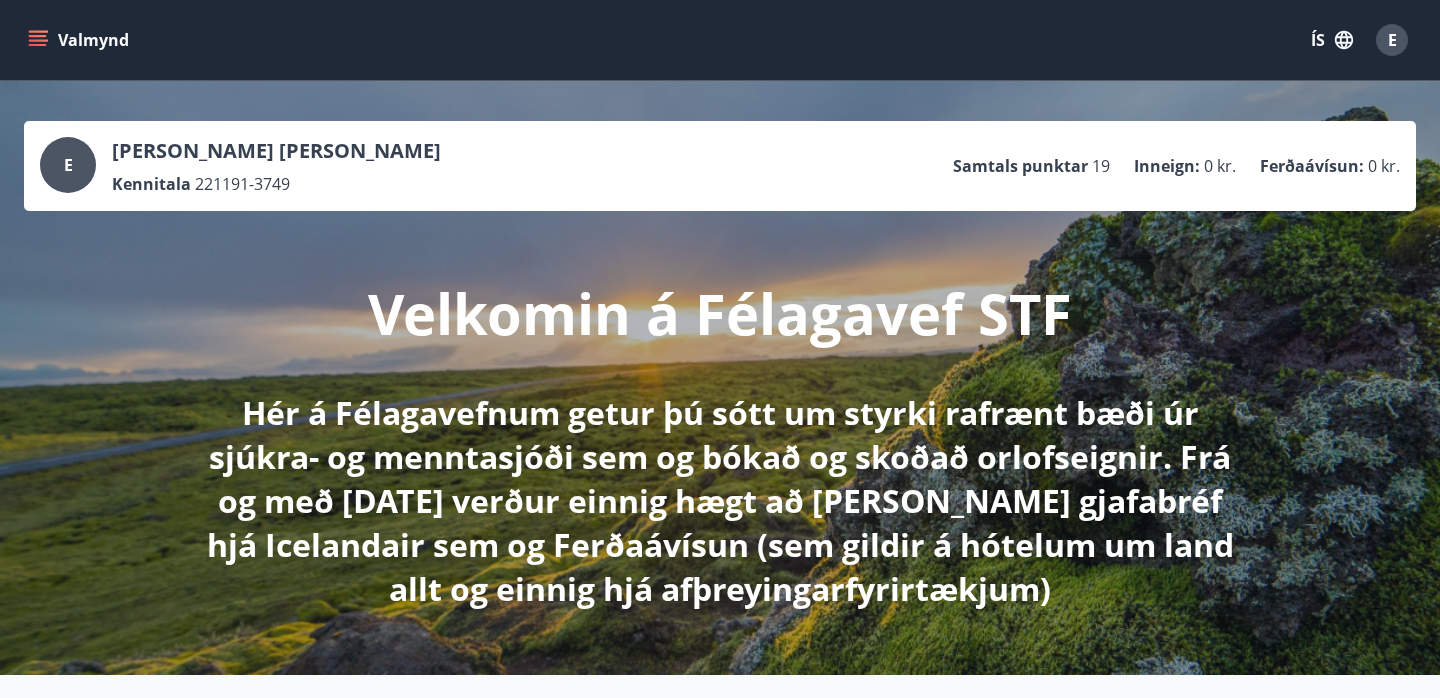 scroll, scrollTop: 0, scrollLeft: 0, axis: both 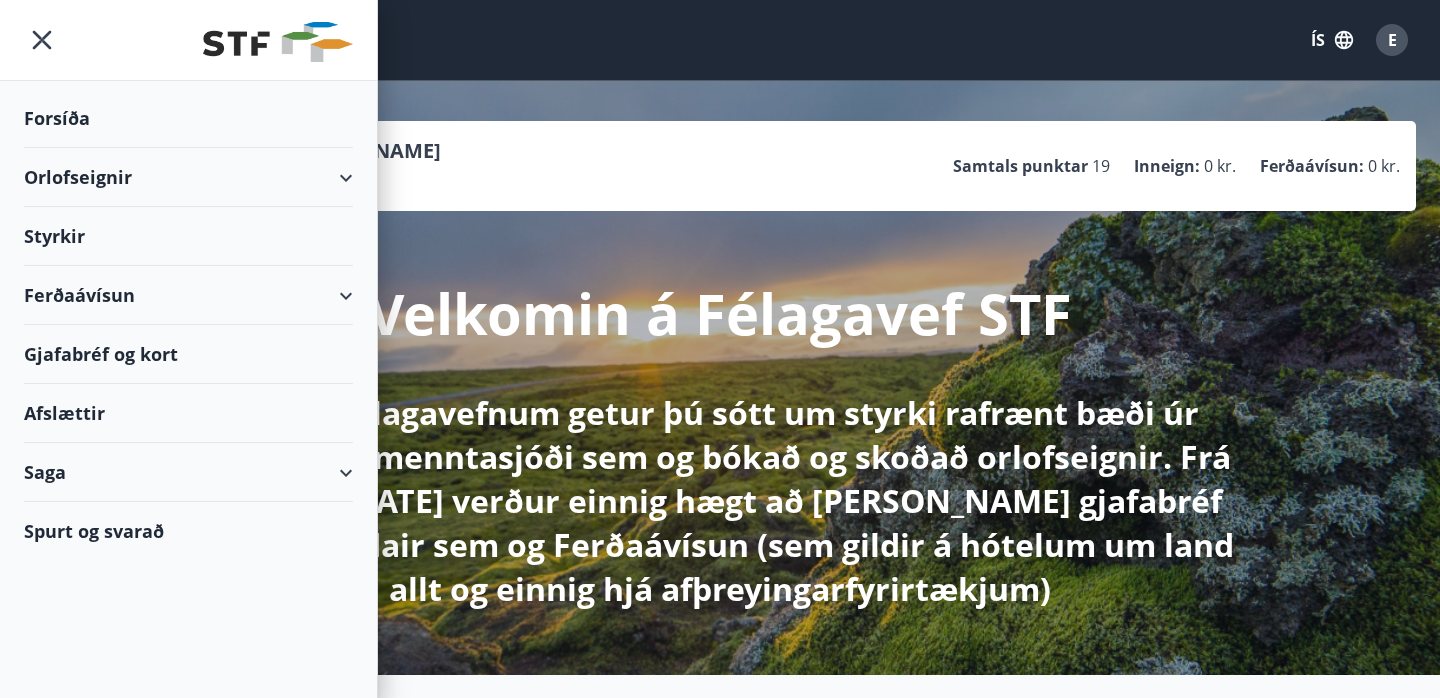 click on "Styrkir" at bounding box center [188, 118] 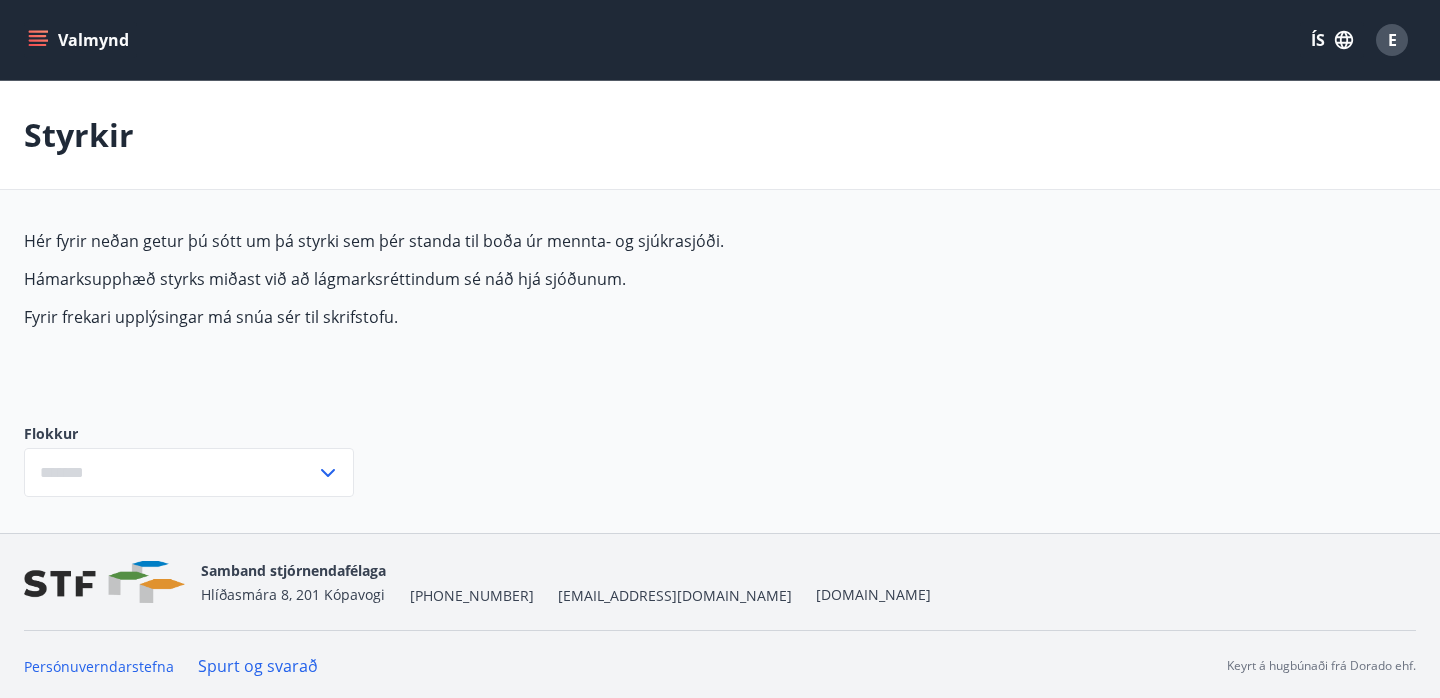 type on "***" 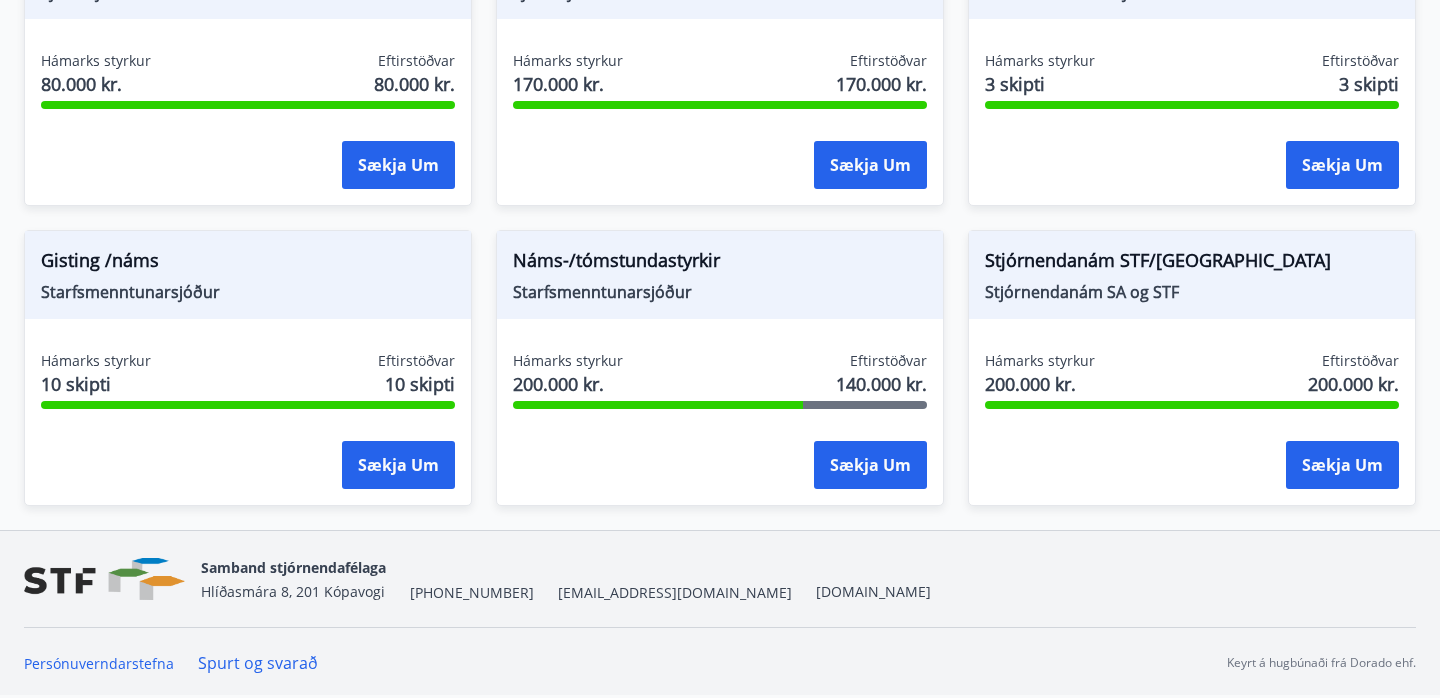 scroll, scrollTop: 1798, scrollLeft: 0, axis: vertical 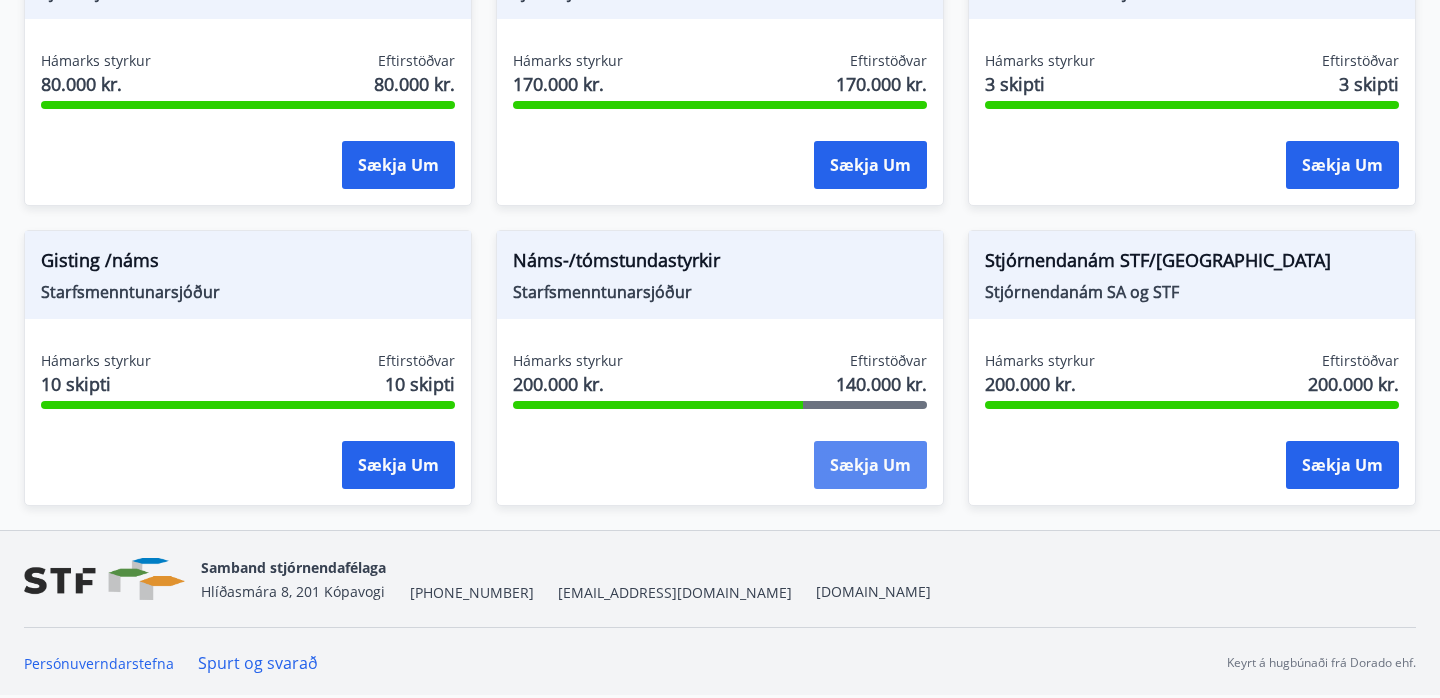 click on "Sækja um" at bounding box center [870, 465] 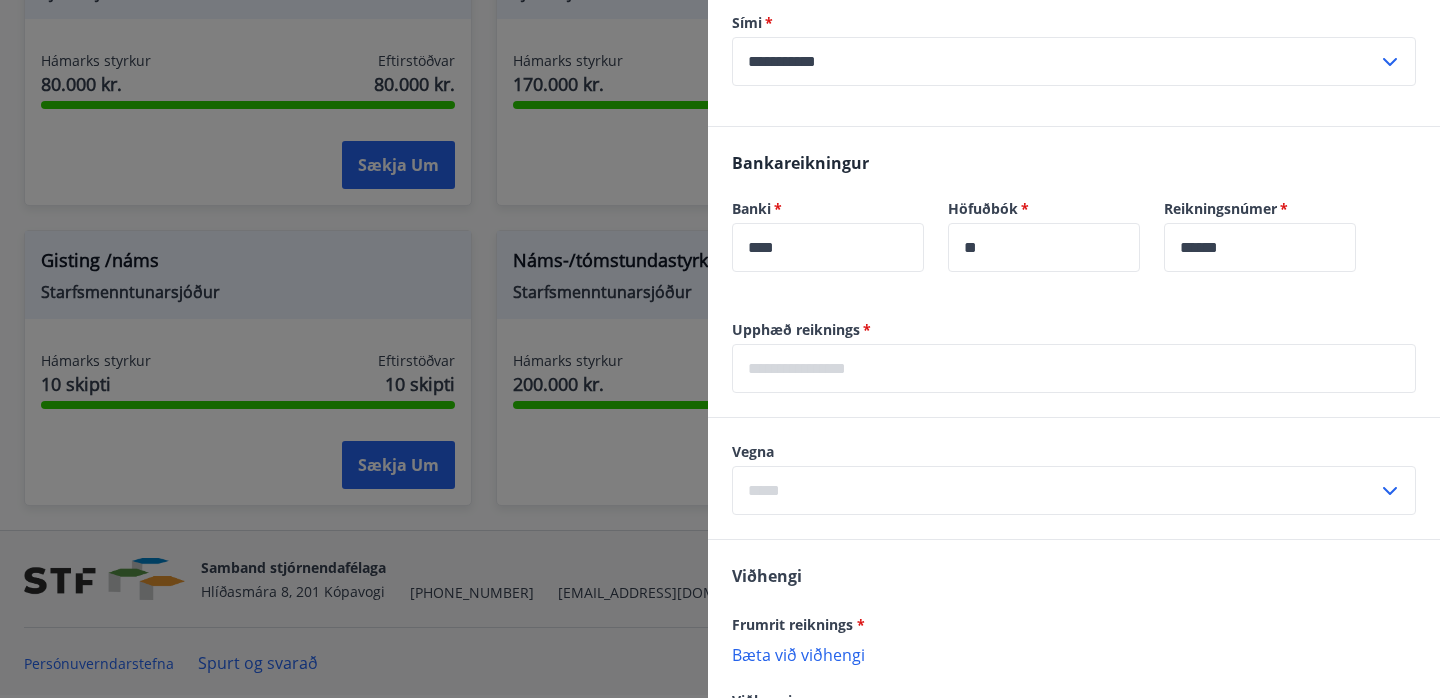 scroll, scrollTop: 824, scrollLeft: 0, axis: vertical 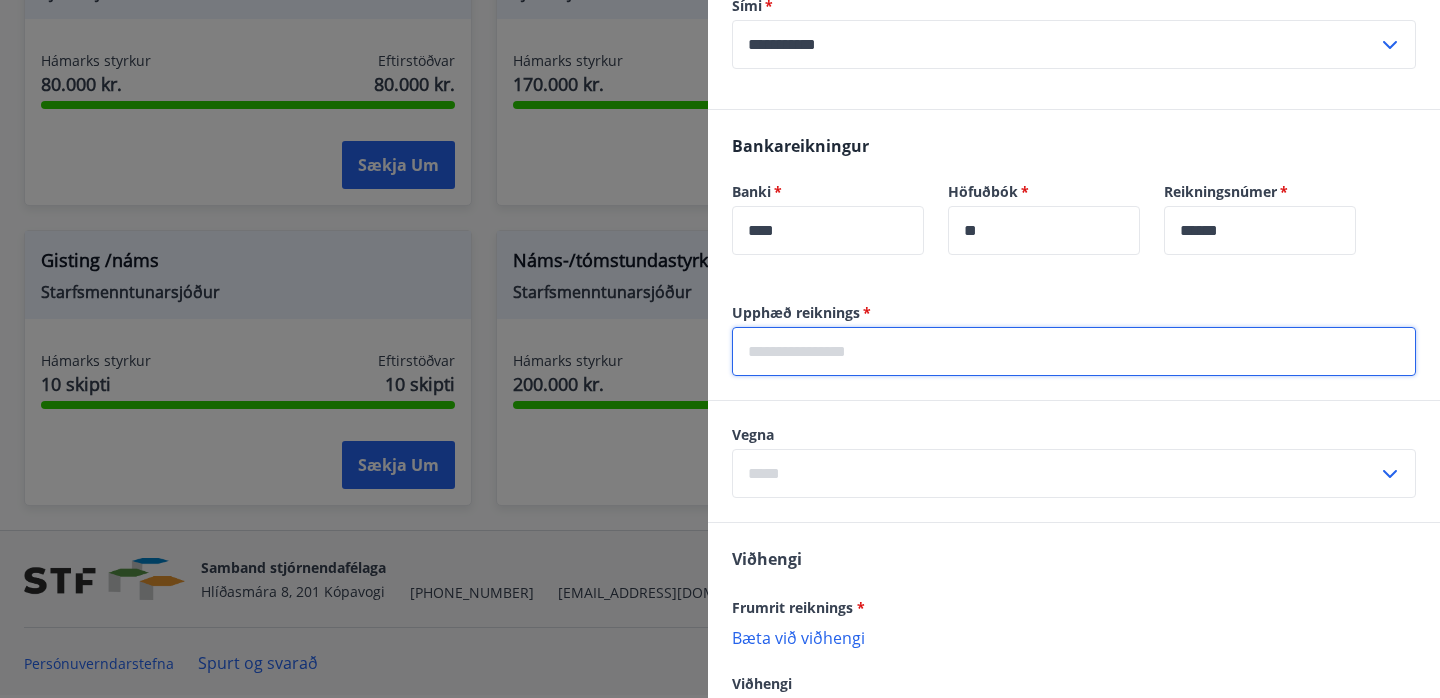 click at bounding box center (1074, 351) 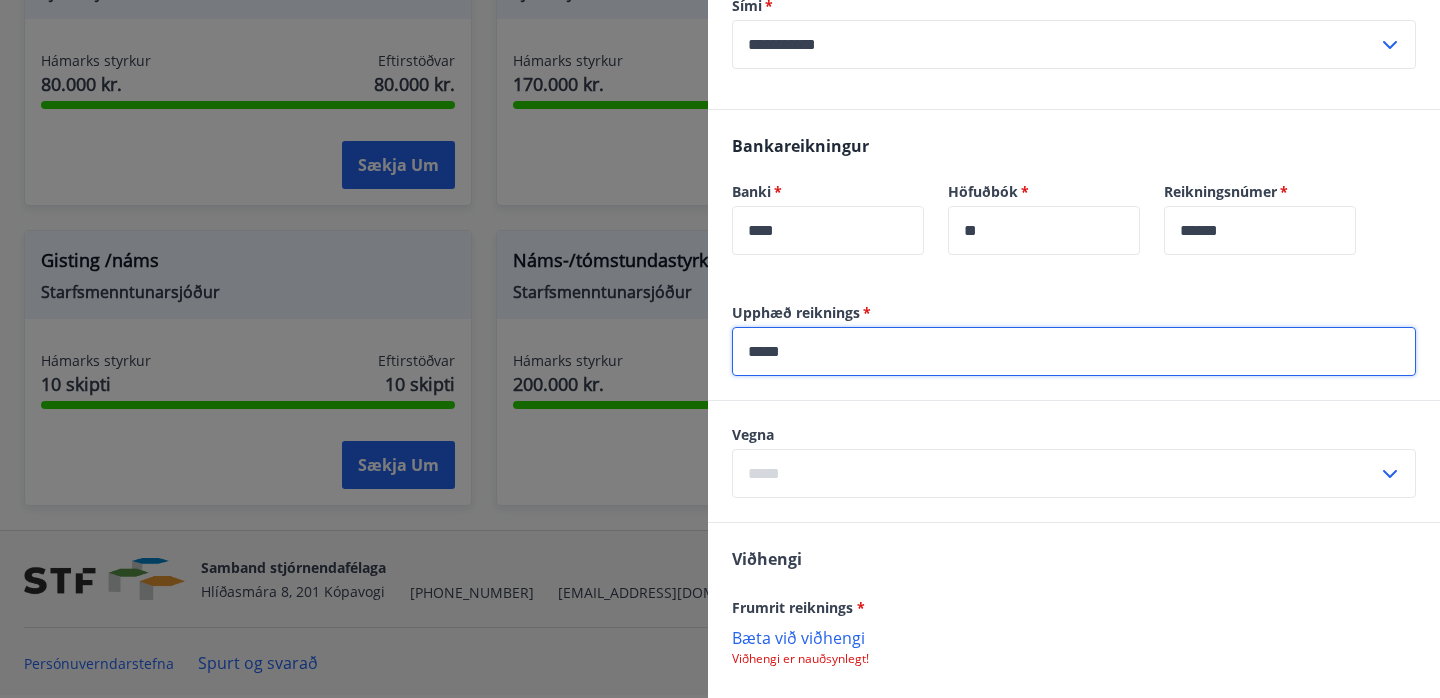 type on "*****" 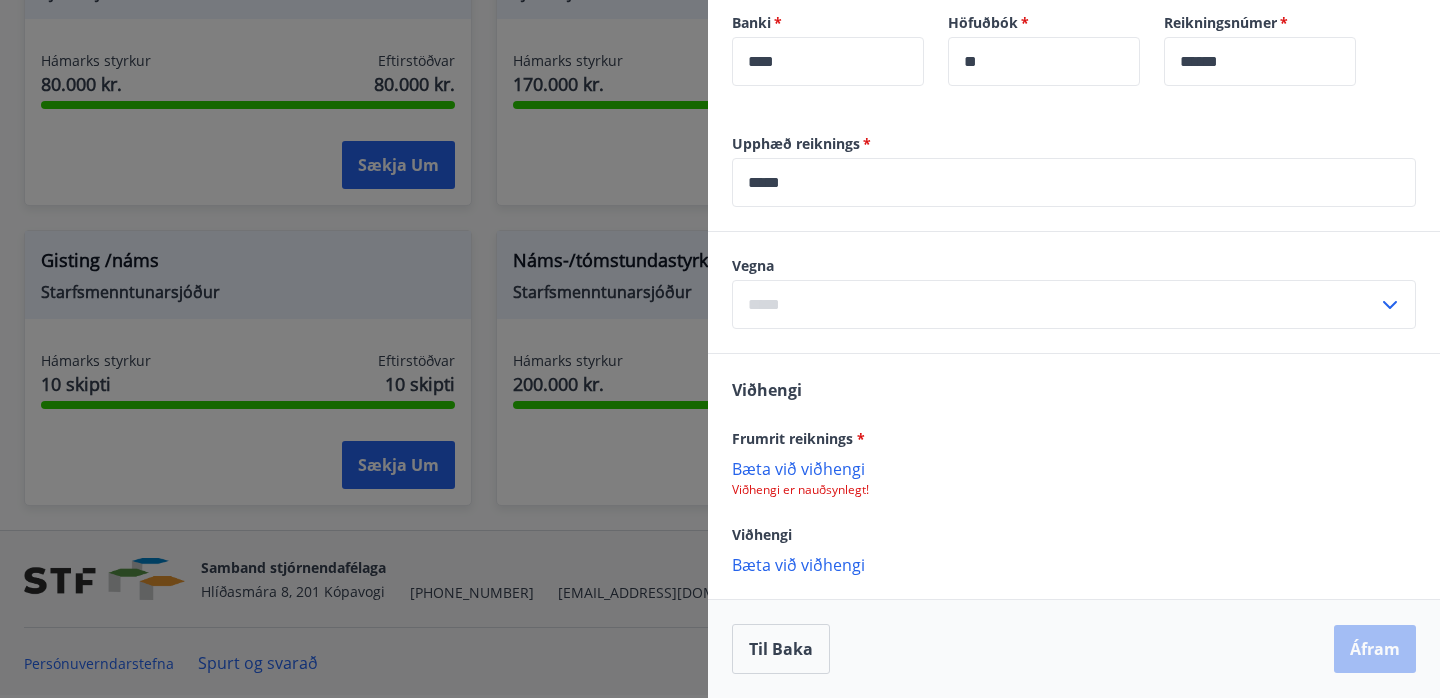 scroll, scrollTop: 993, scrollLeft: 0, axis: vertical 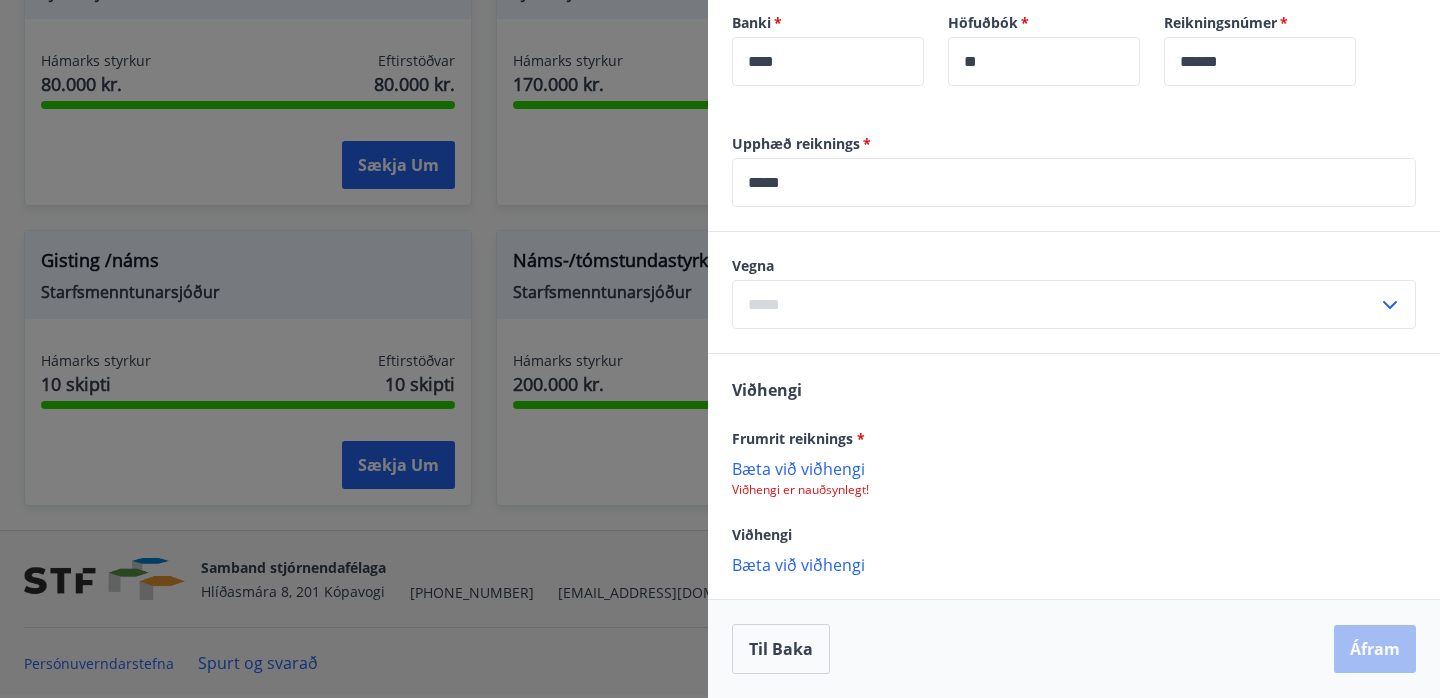 click at bounding box center (1055, 304) 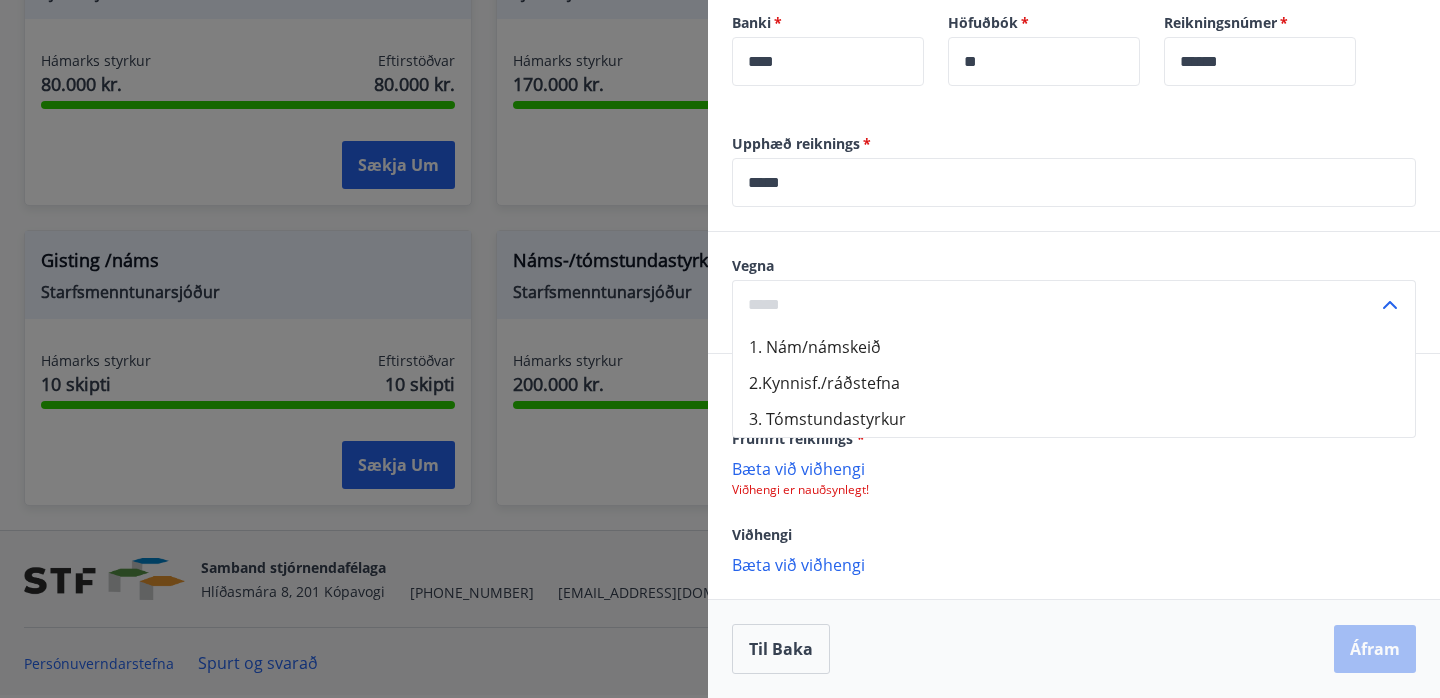 click on "1. Nám/námskeið" at bounding box center [1074, 347] 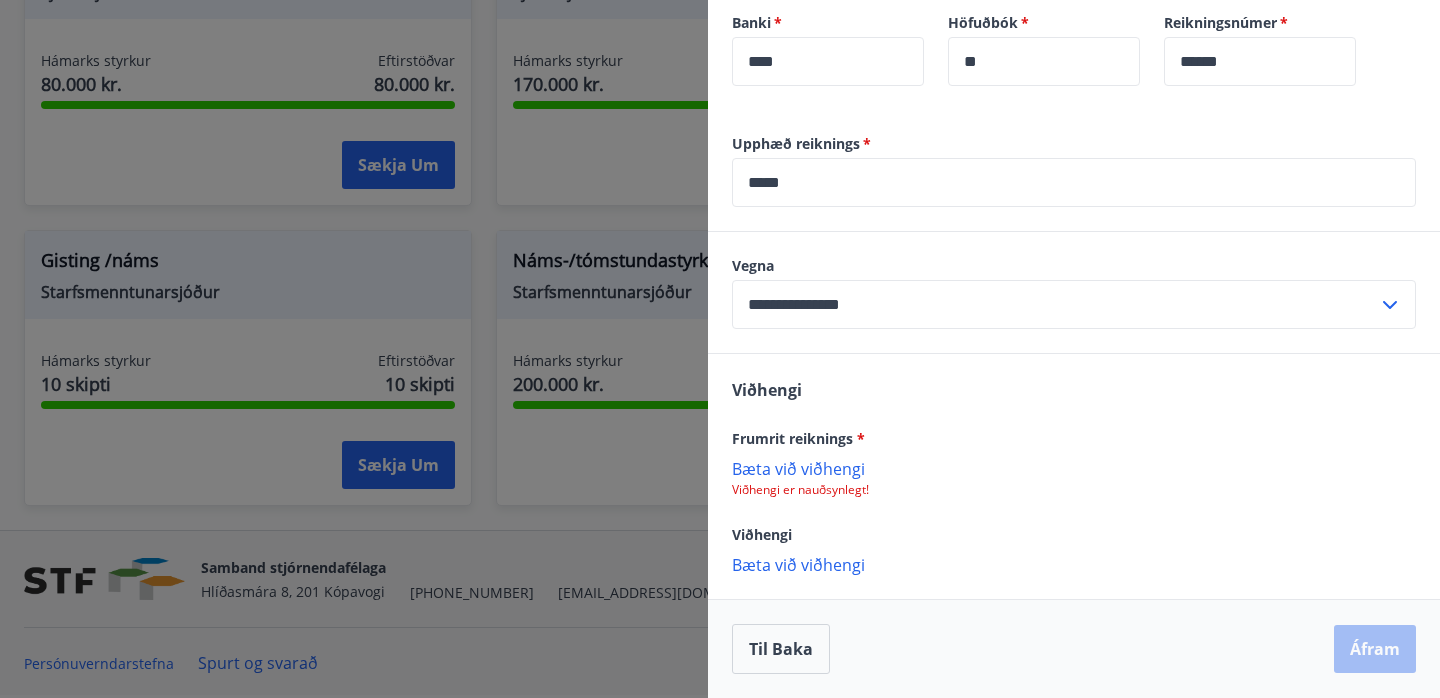 click on "Bæta við viðhengi" at bounding box center (1074, 468) 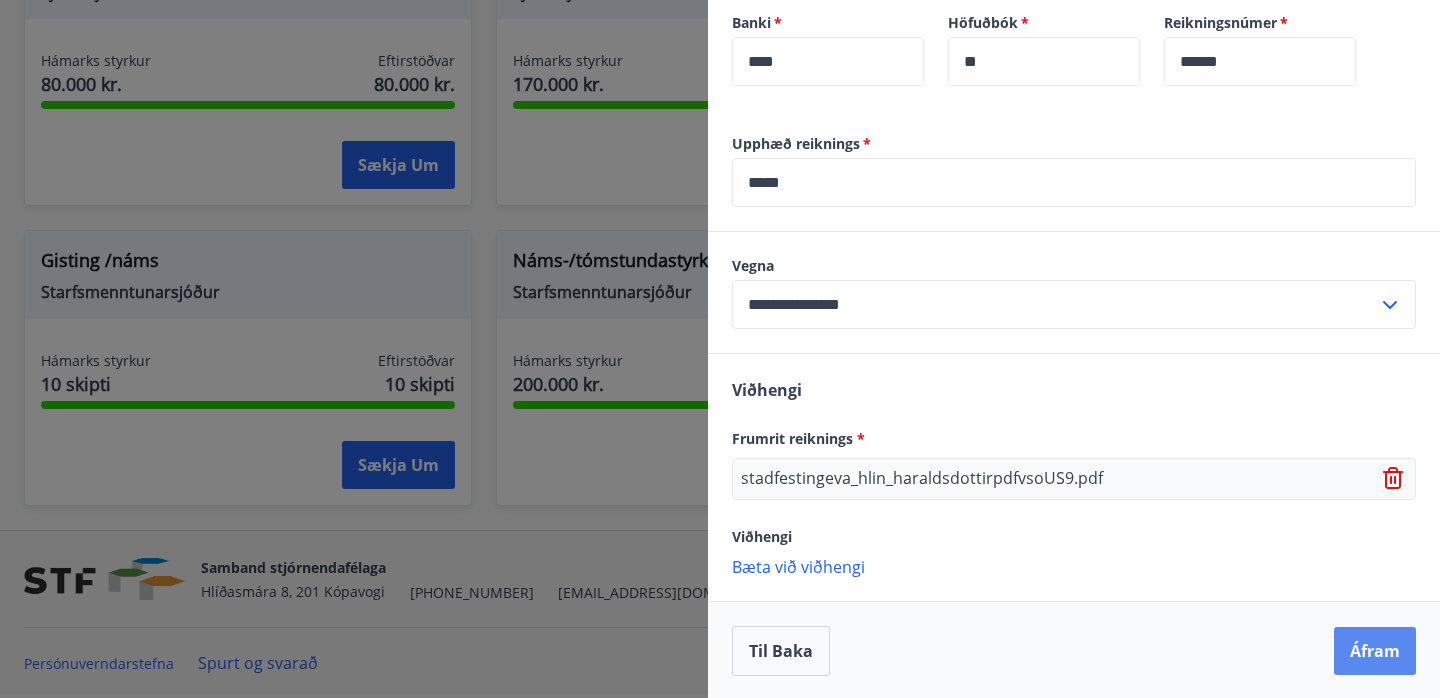 click on "Áfram" at bounding box center [1375, 651] 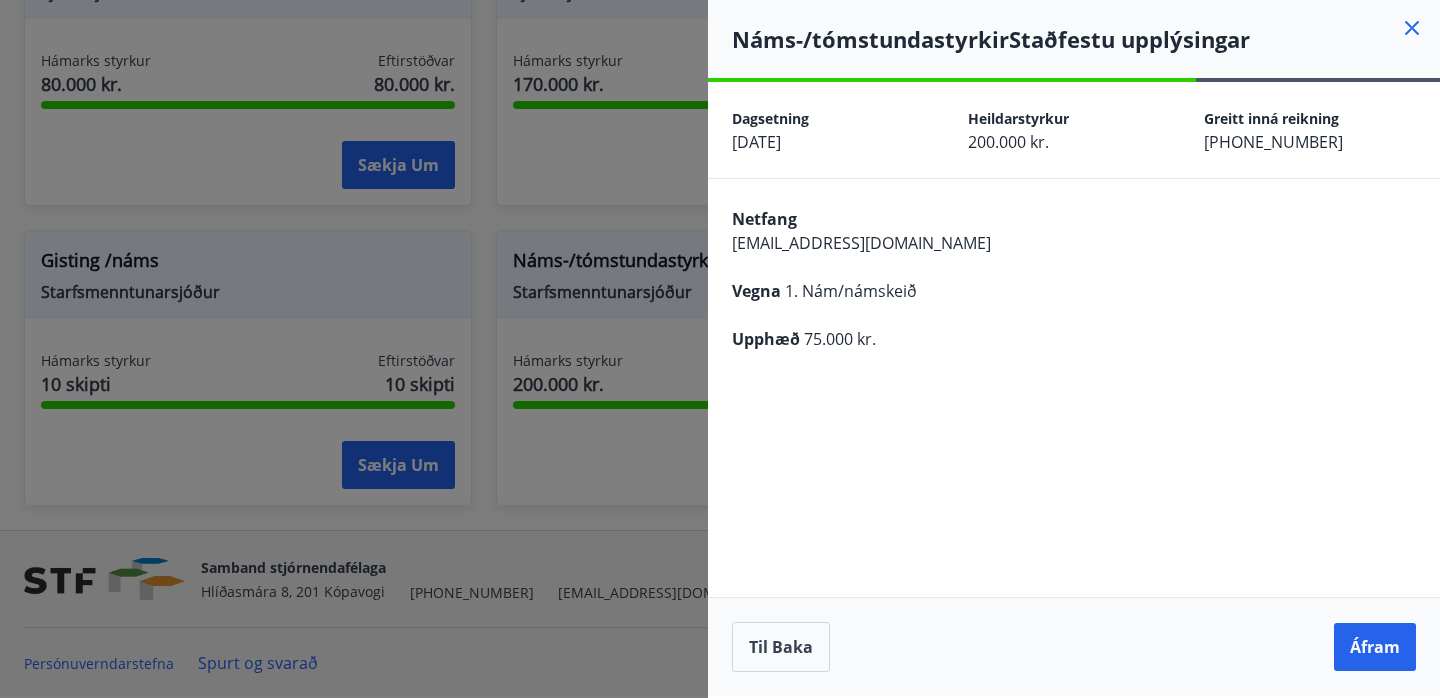 scroll, scrollTop: 0, scrollLeft: 0, axis: both 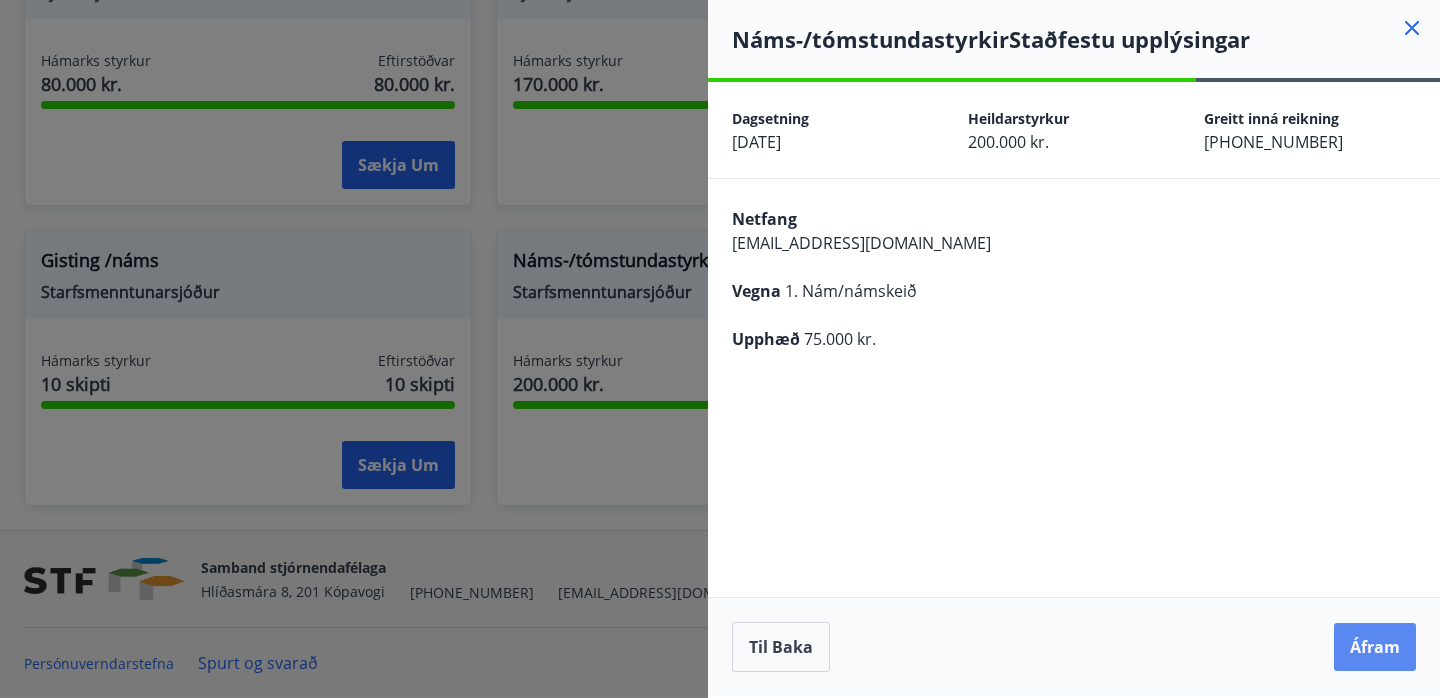click on "Áfram" at bounding box center [1375, 647] 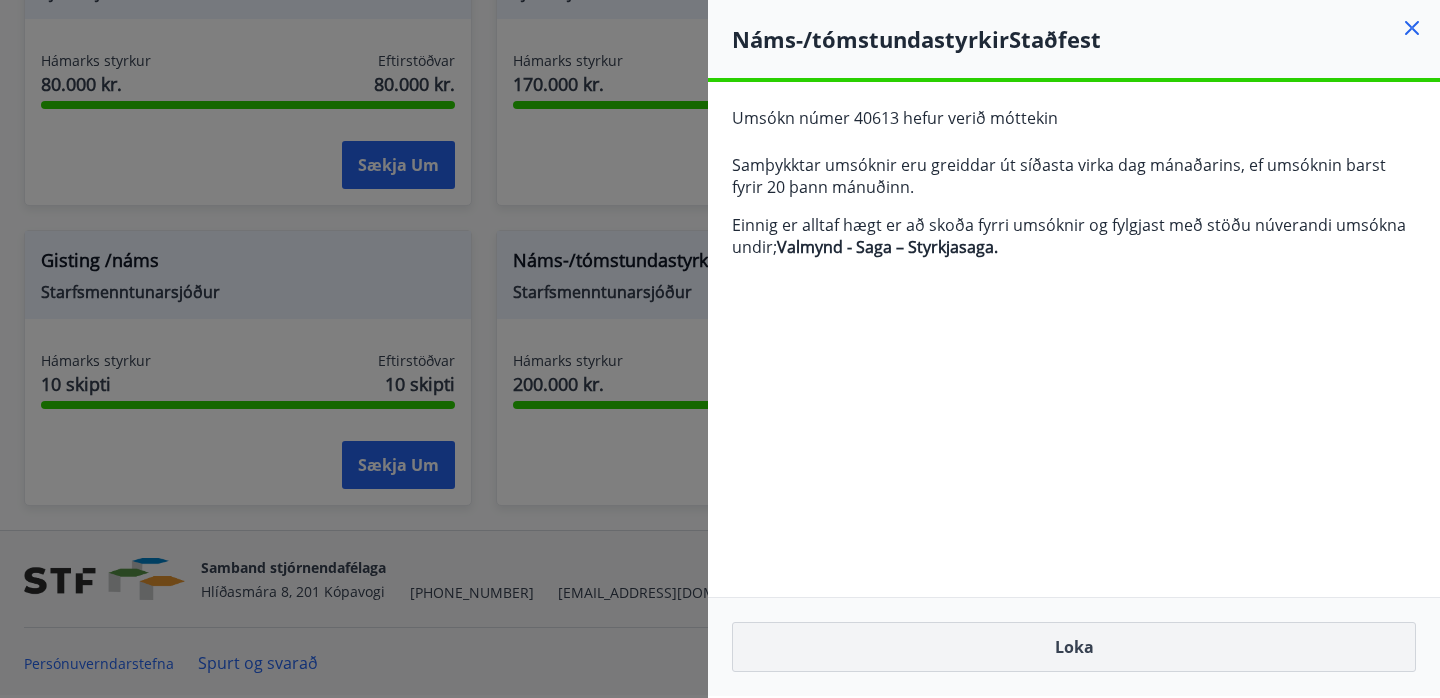 click on "Loka" at bounding box center (1074, 647) 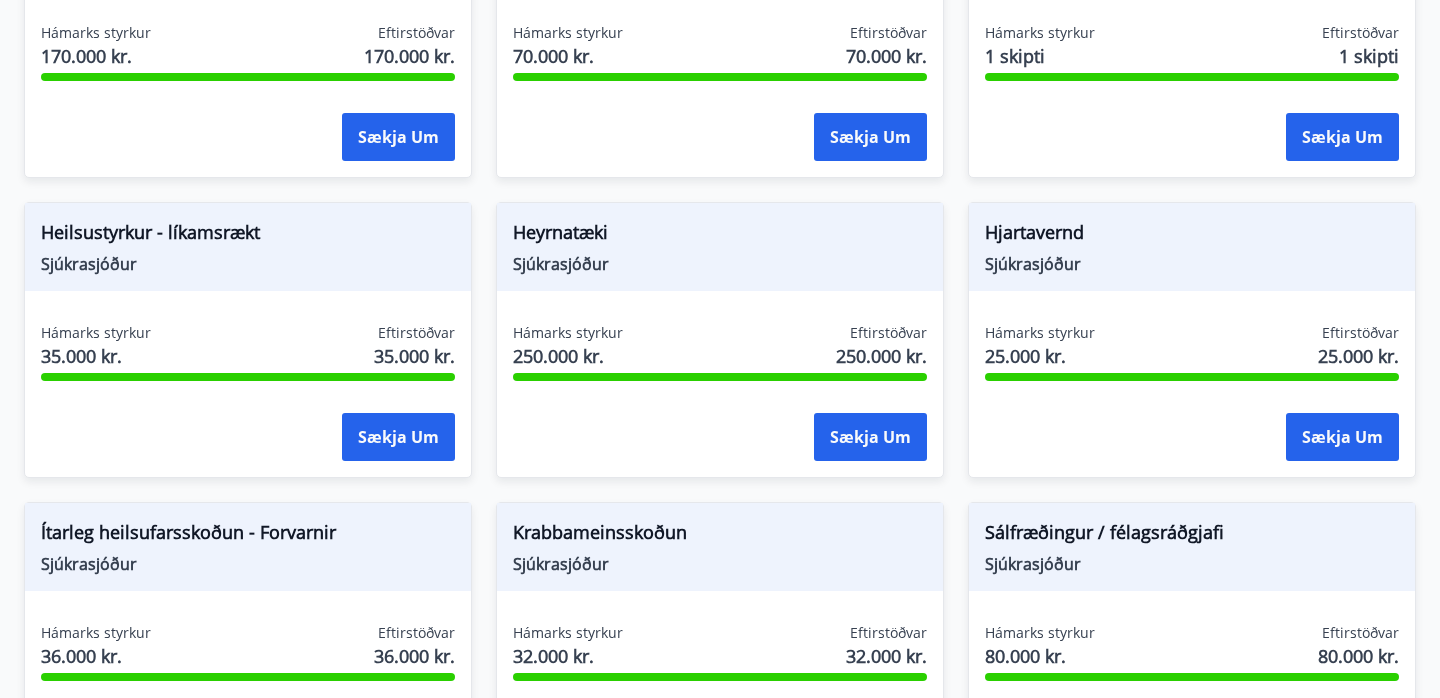 scroll, scrollTop: 920, scrollLeft: 0, axis: vertical 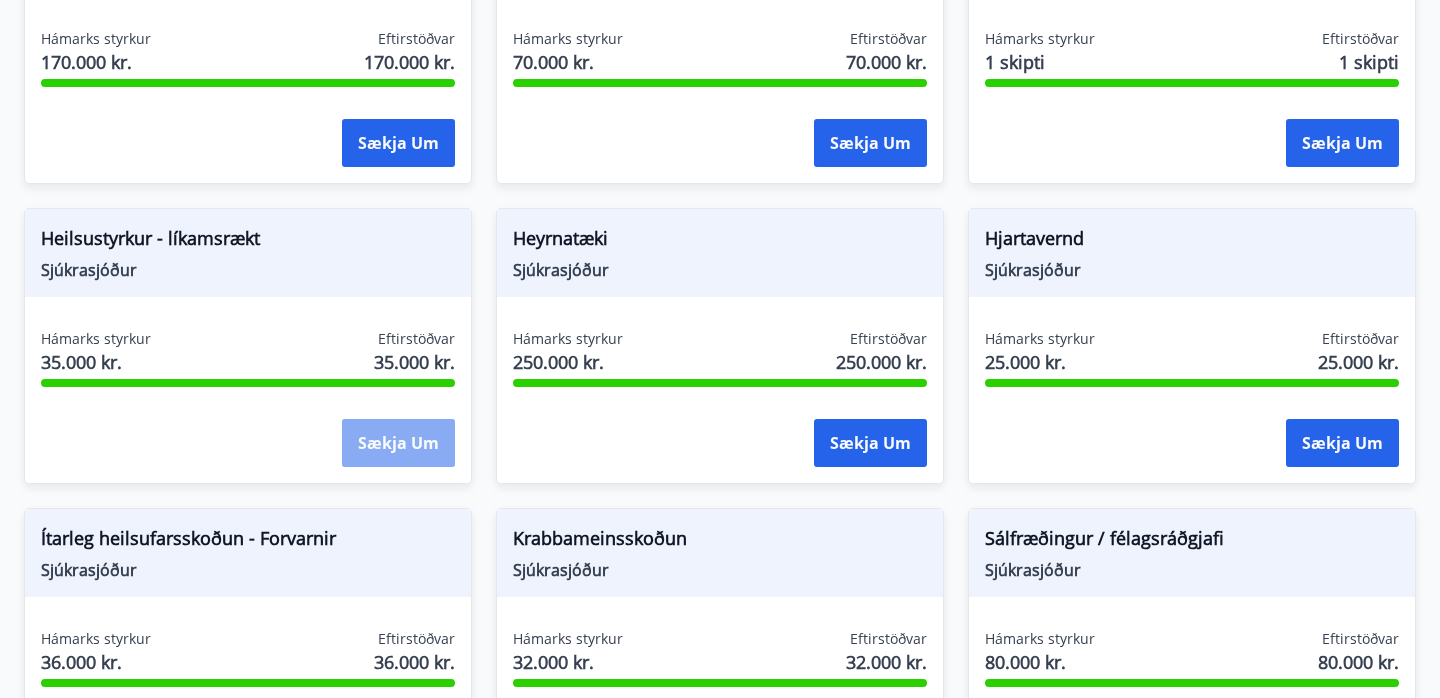 click on "Sækja um" at bounding box center (398, 443) 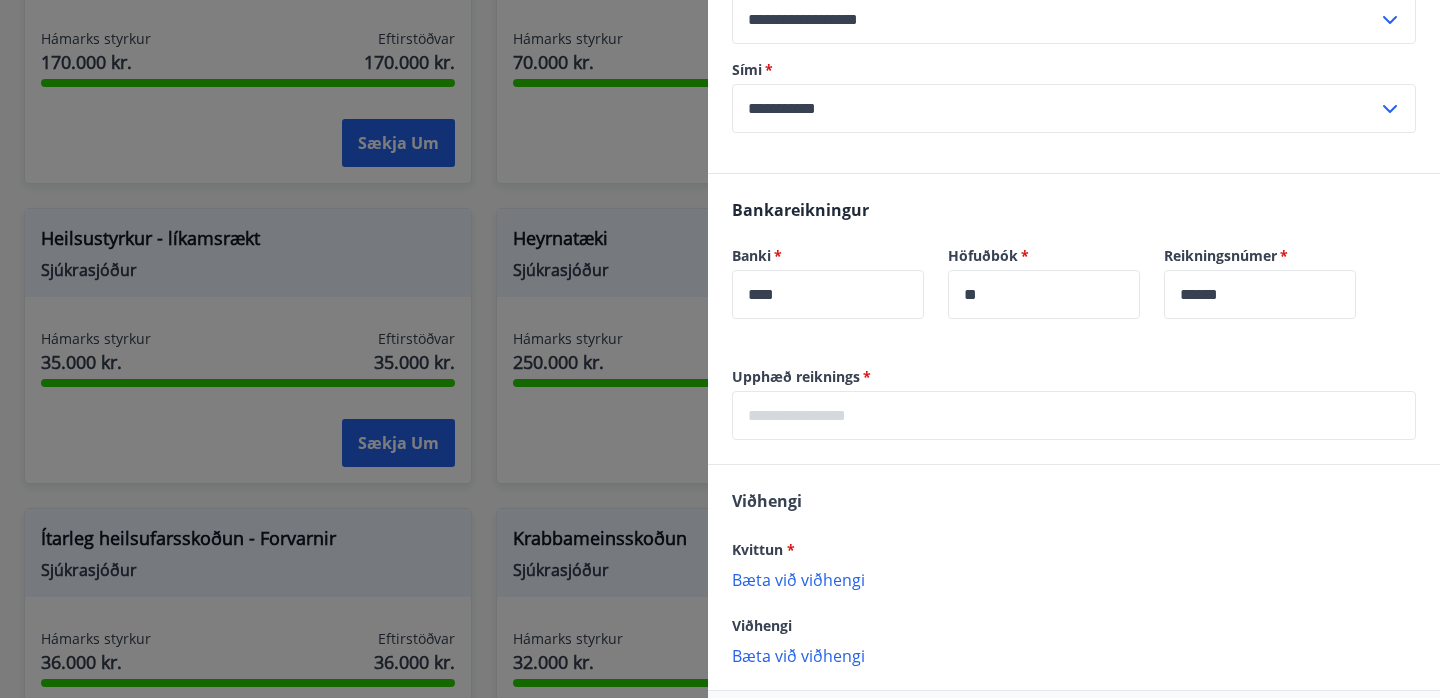 scroll, scrollTop: 465, scrollLeft: 0, axis: vertical 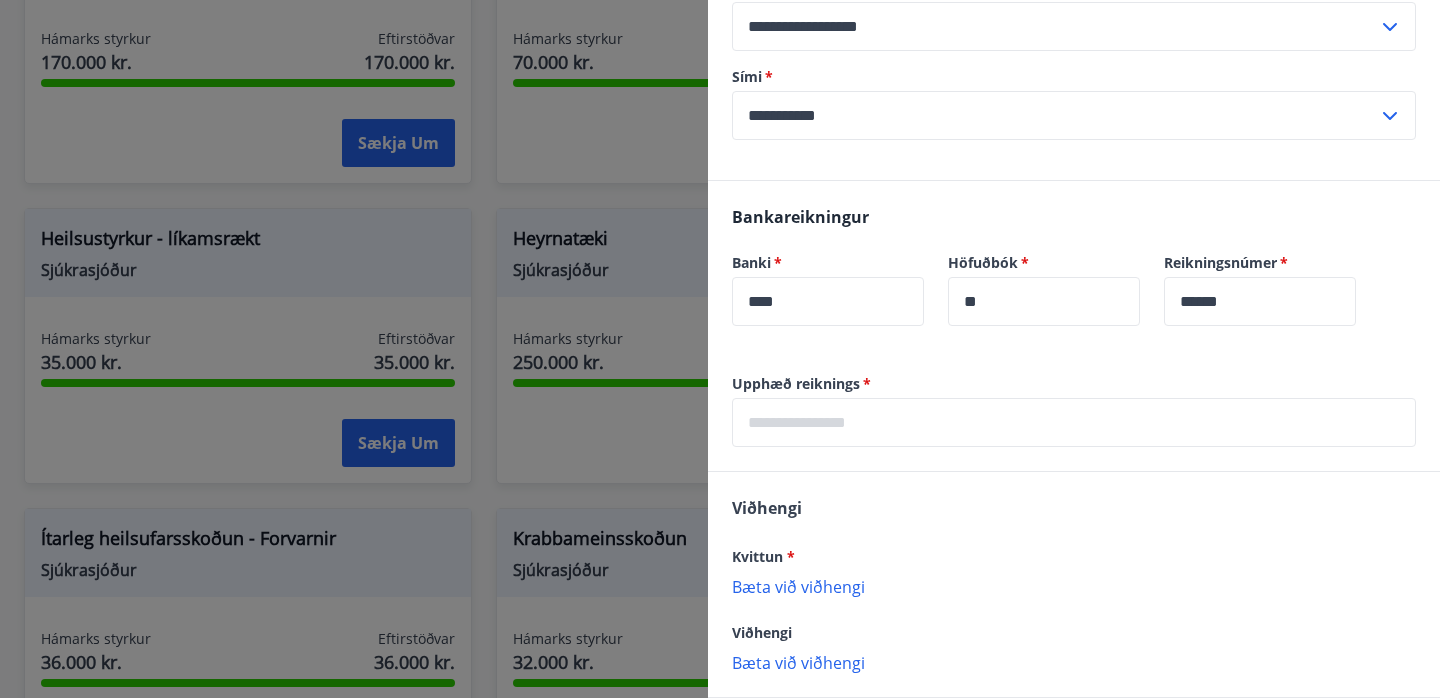 click at bounding box center [1074, 422] 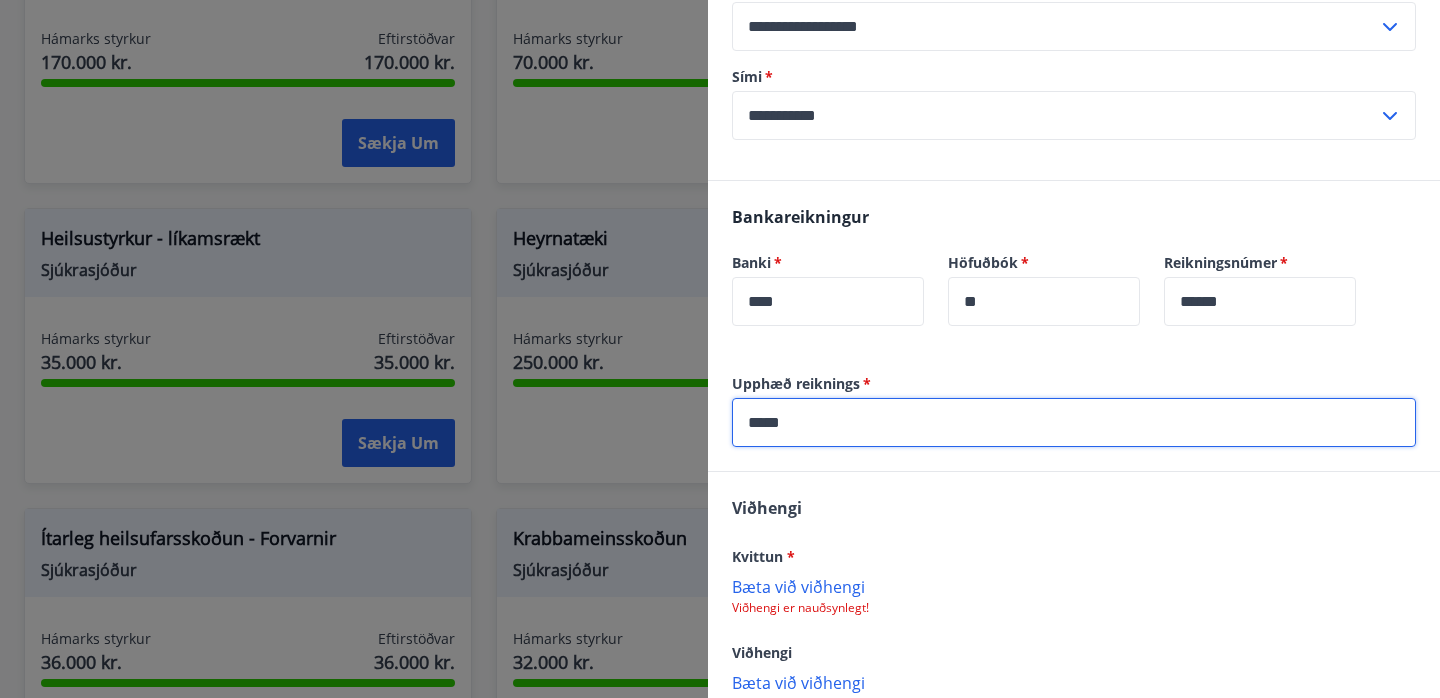 type on "*****" 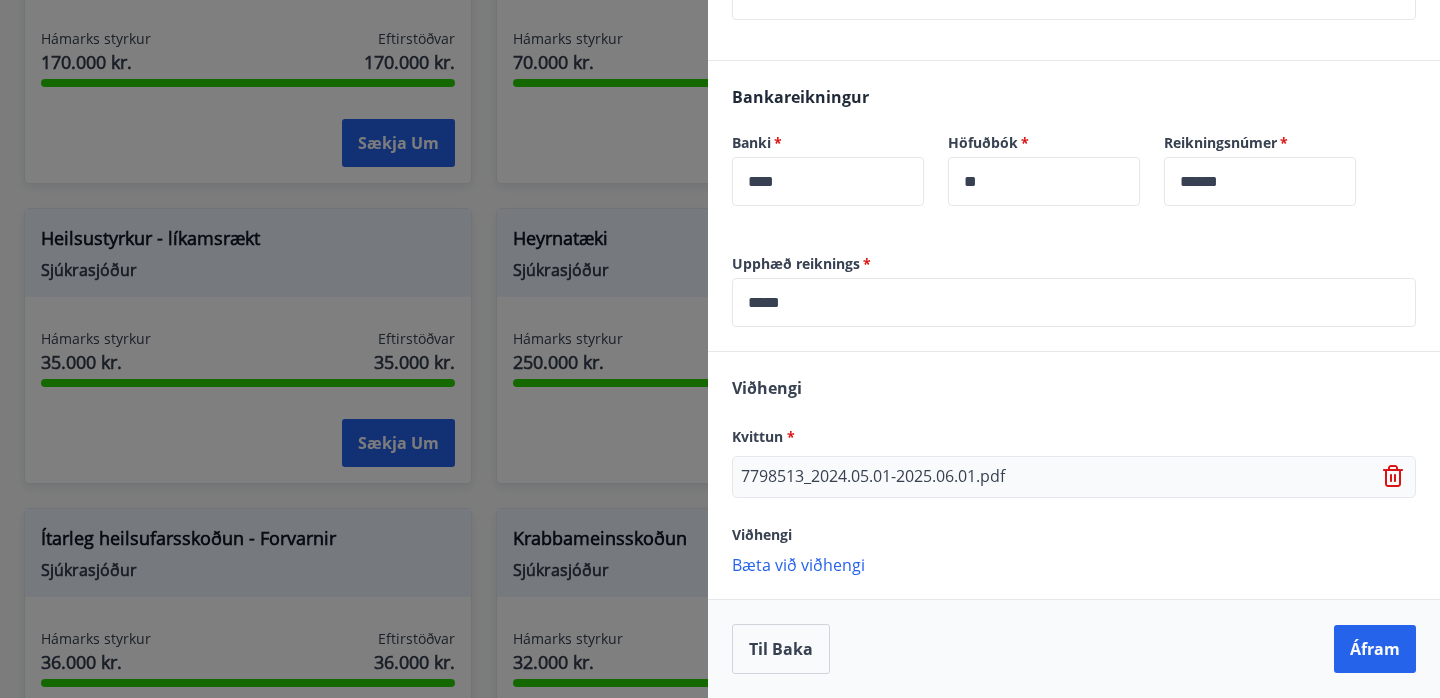 scroll, scrollTop: 585, scrollLeft: 0, axis: vertical 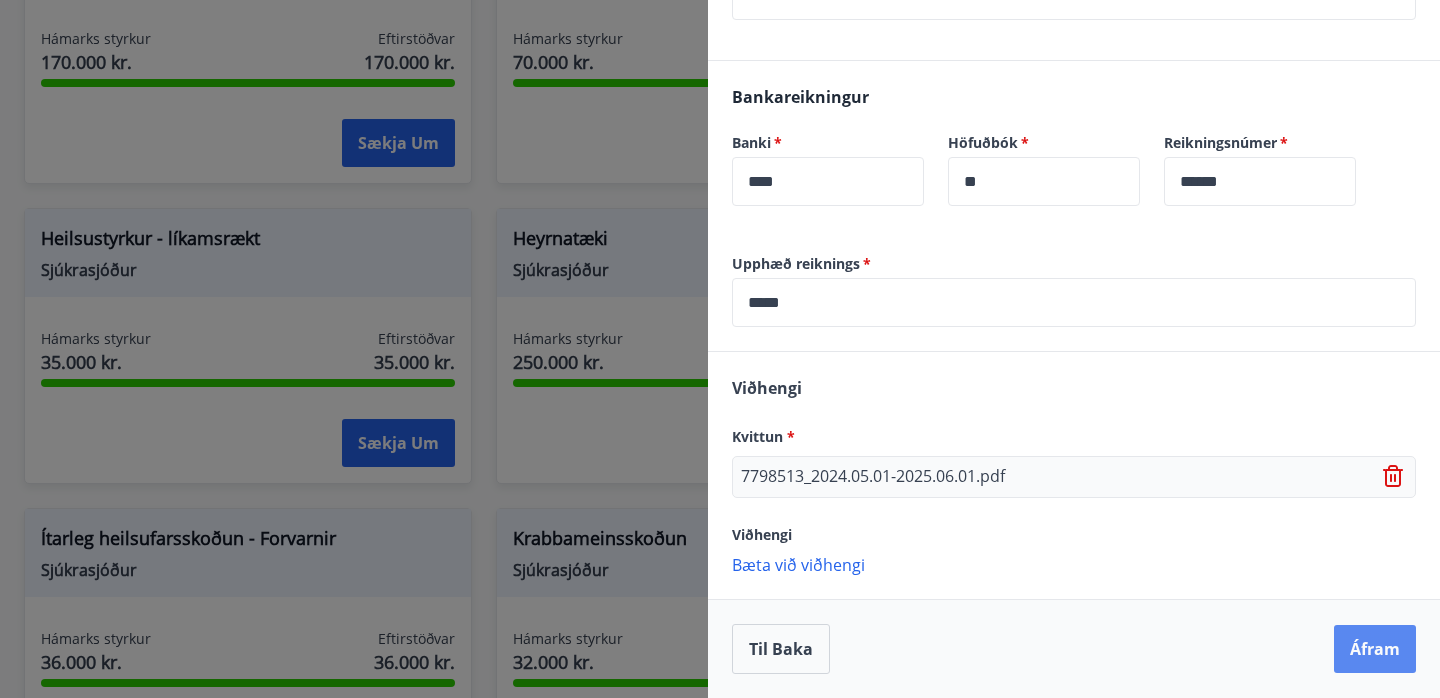 click on "Áfram" at bounding box center [1375, 649] 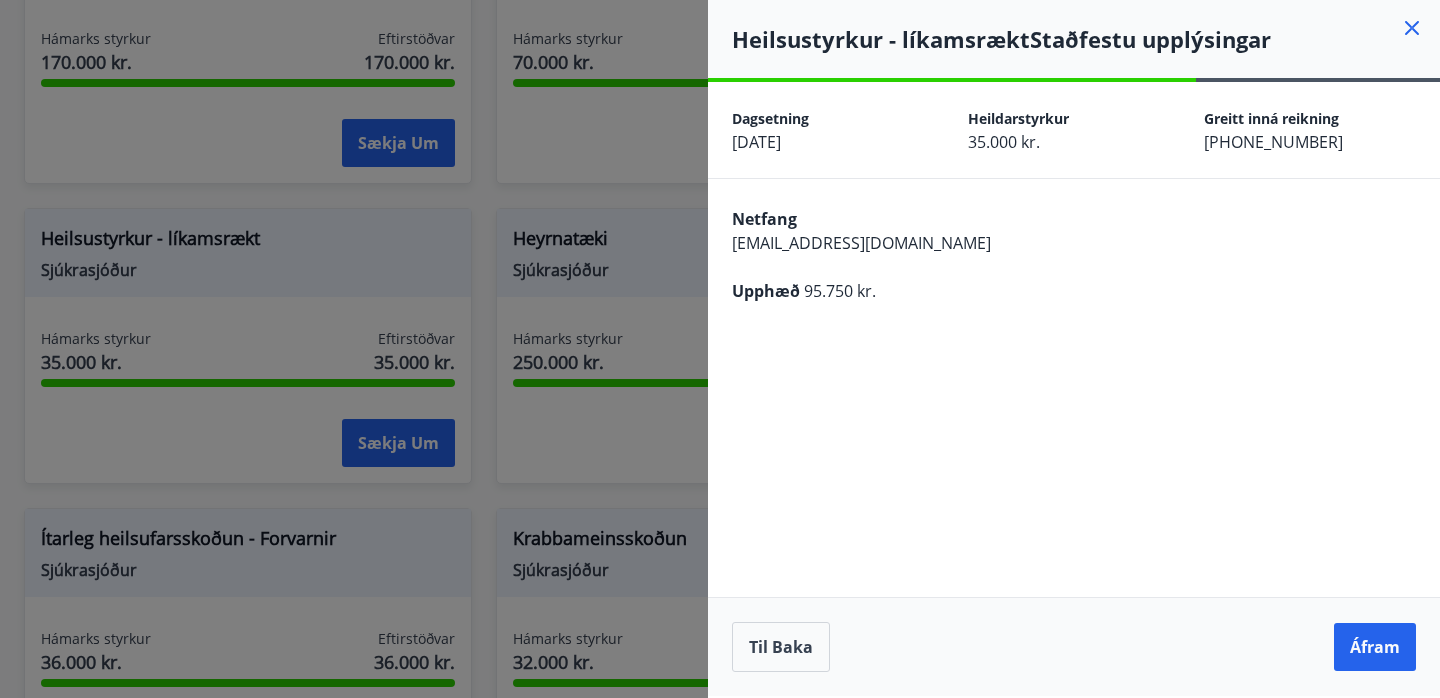 scroll, scrollTop: 0, scrollLeft: 0, axis: both 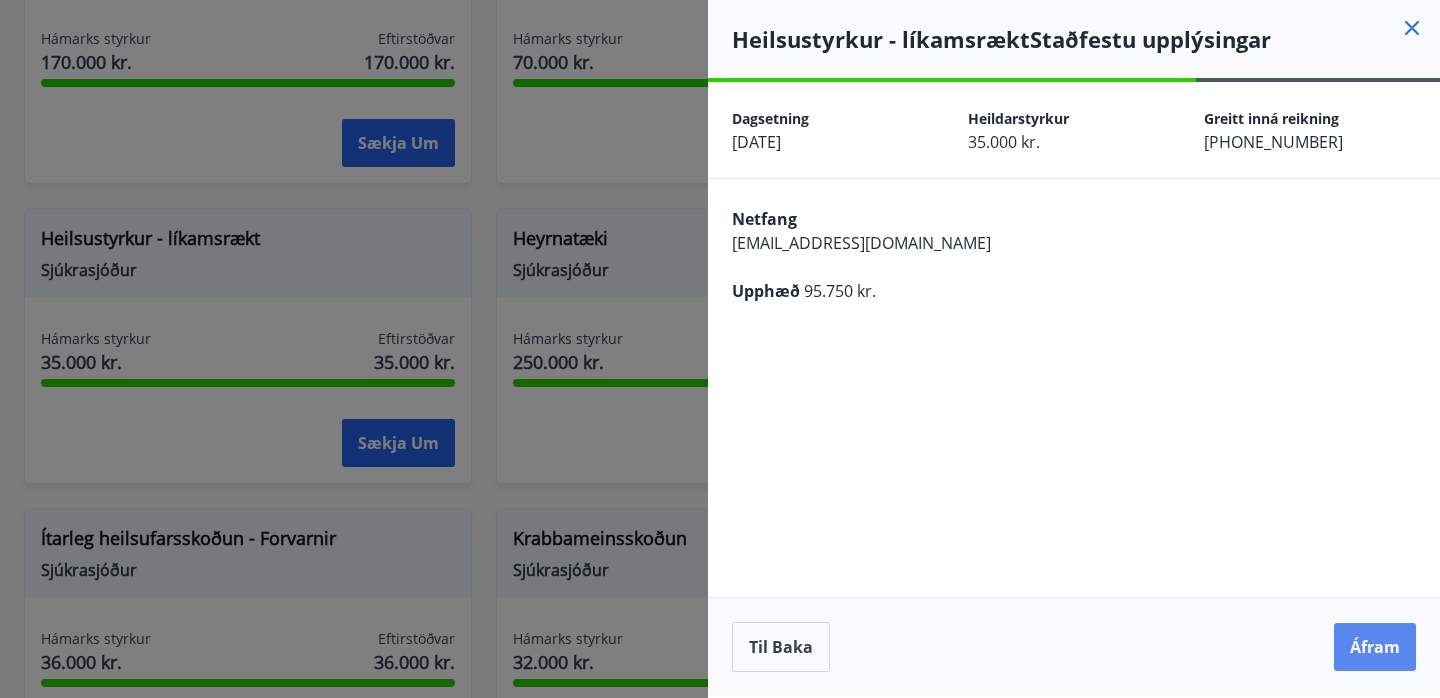 click on "Áfram" at bounding box center (1375, 647) 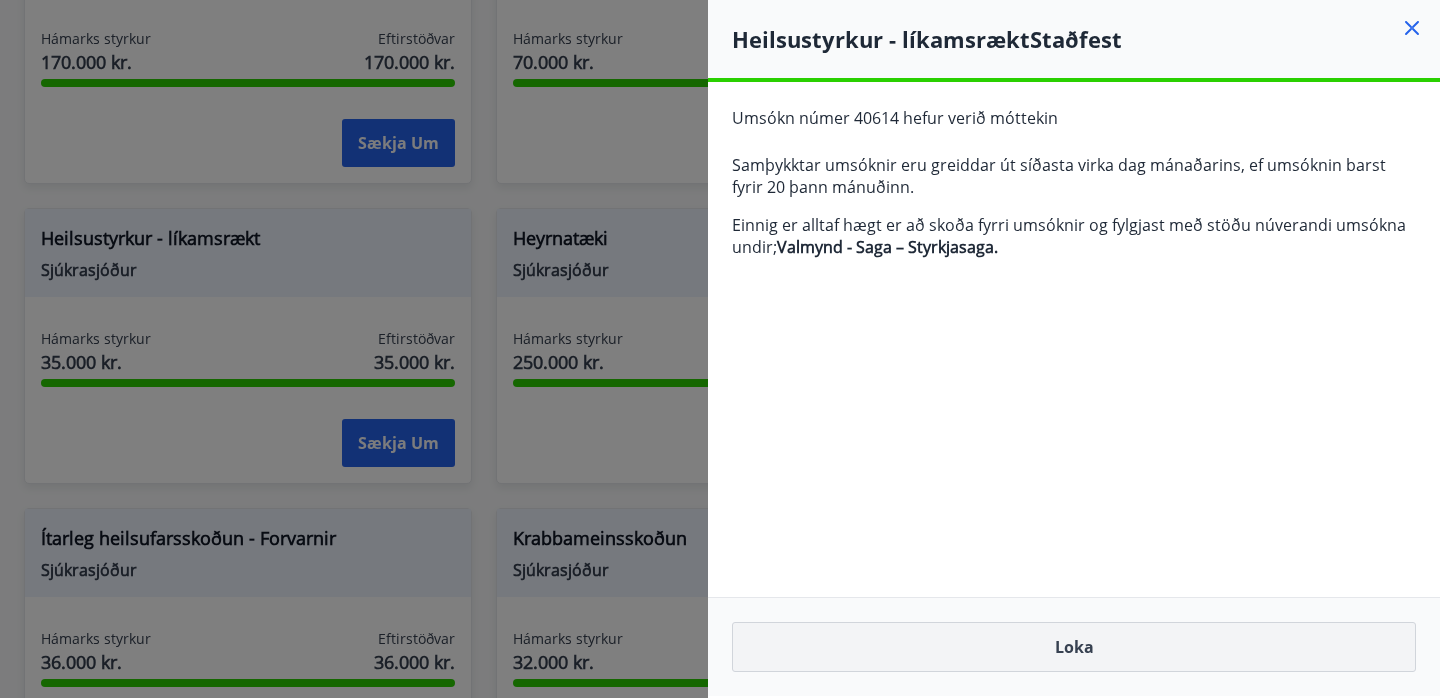 click on "Loka" at bounding box center (1074, 647) 